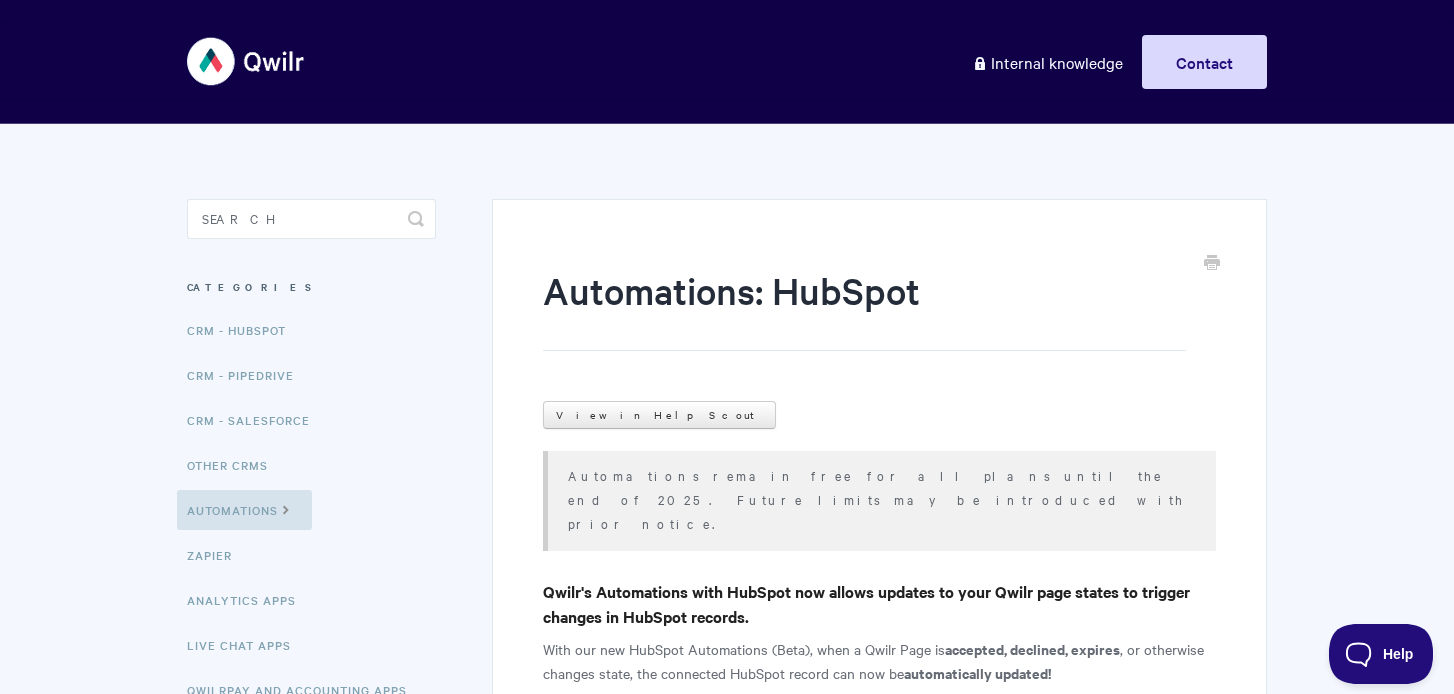 scroll, scrollTop: 0, scrollLeft: 0, axis: both 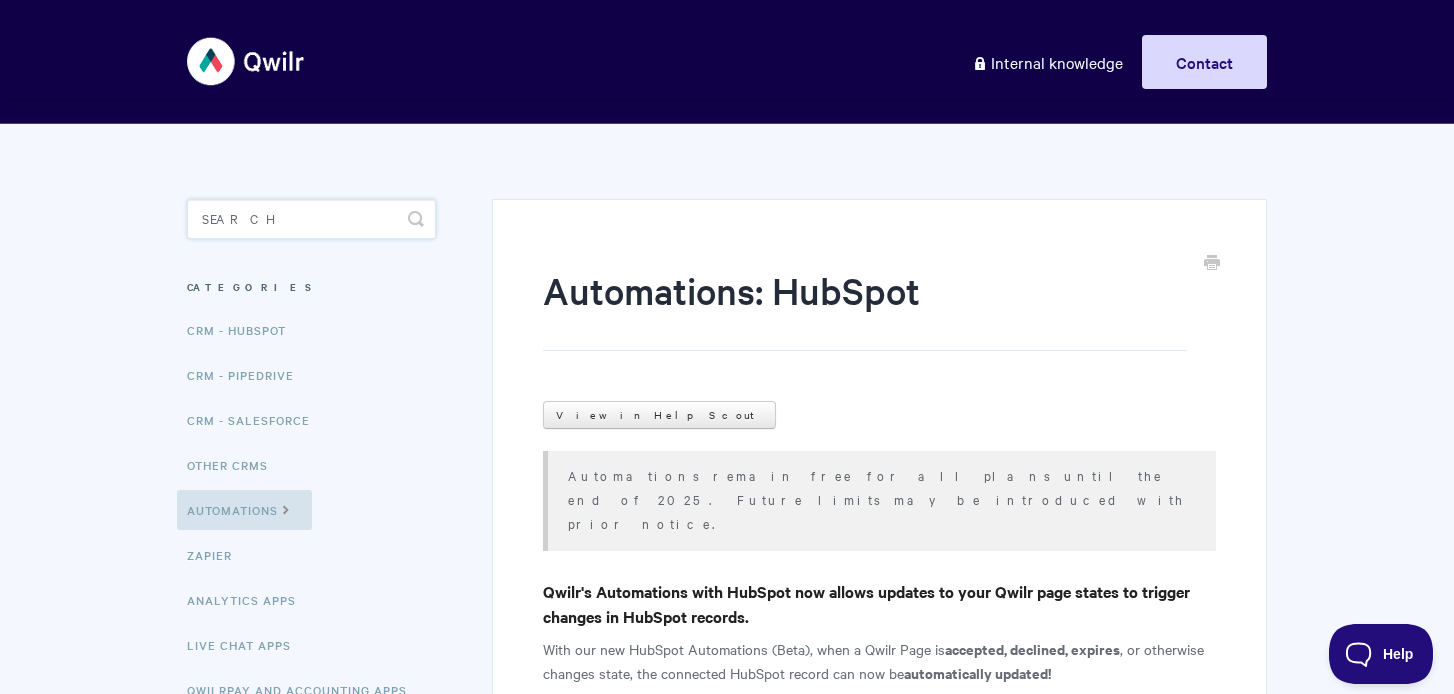 click at bounding box center [311, 219] 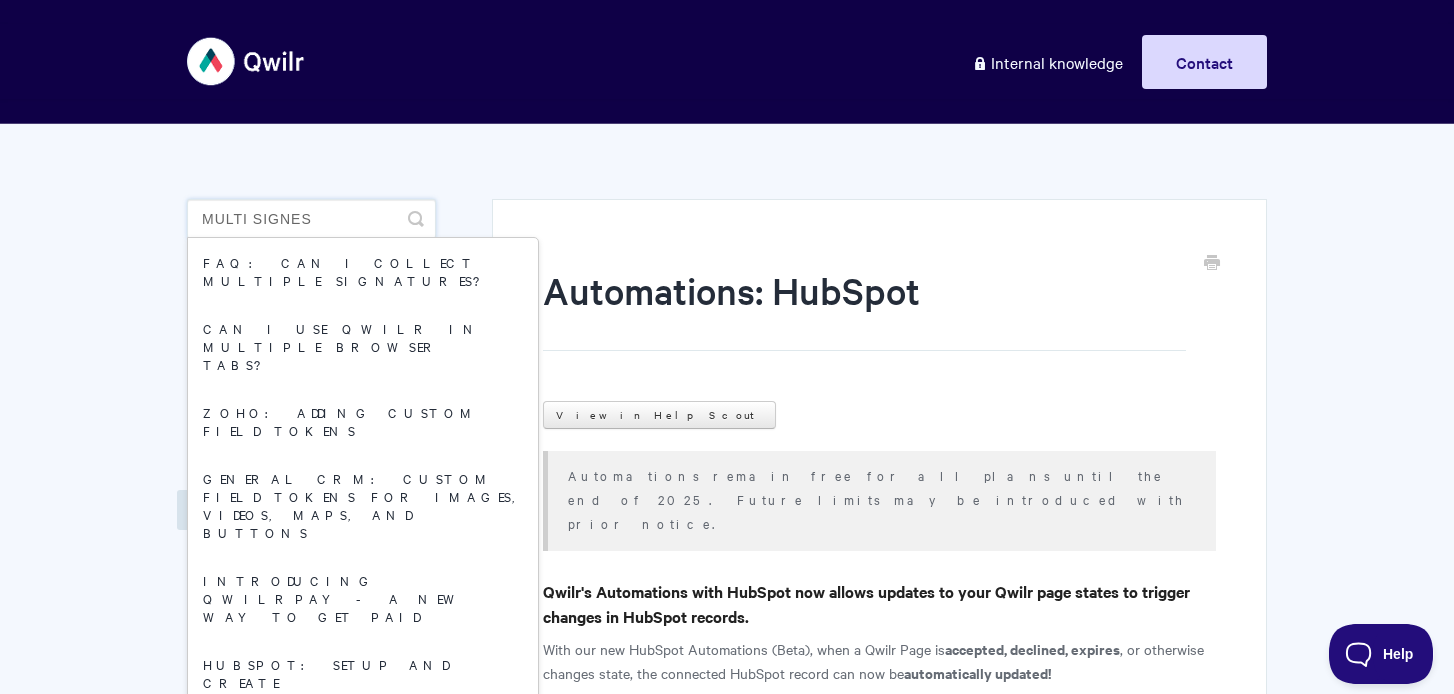 type on "multi signess" 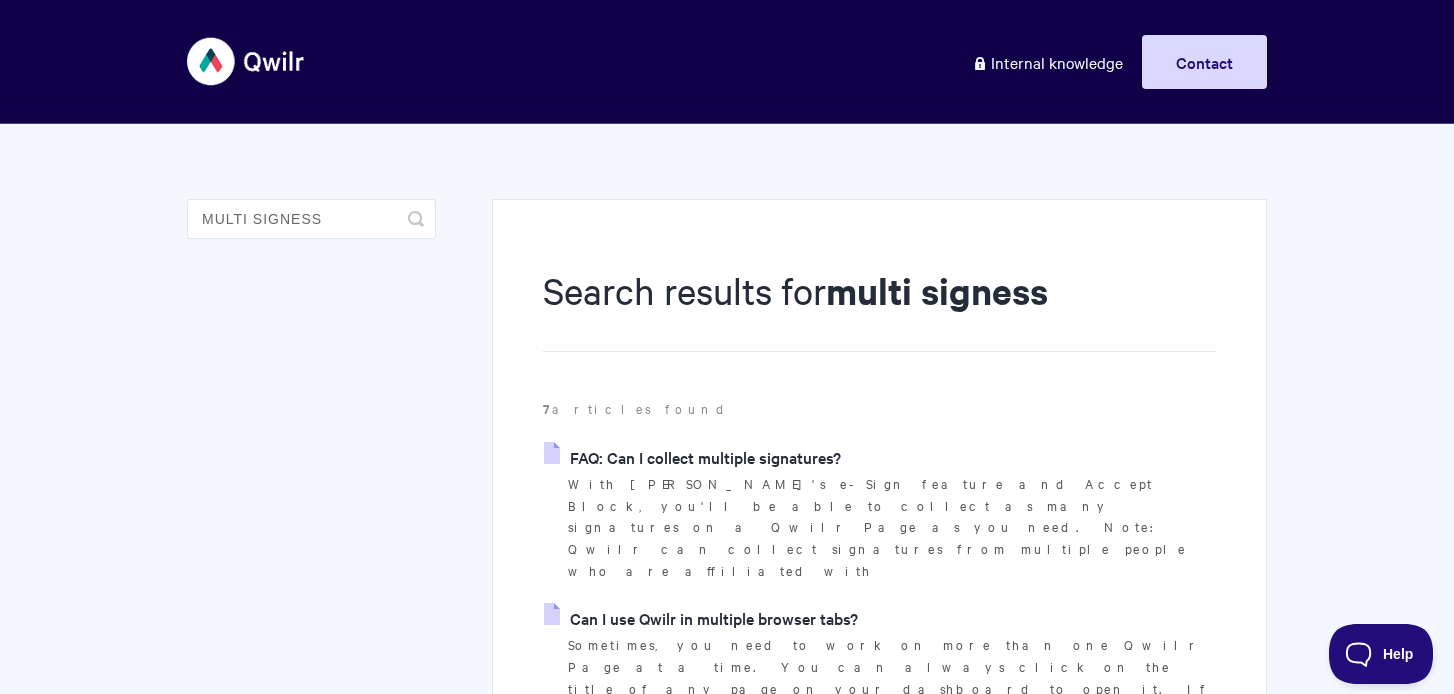 scroll, scrollTop: 0, scrollLeft: 0, axis: both 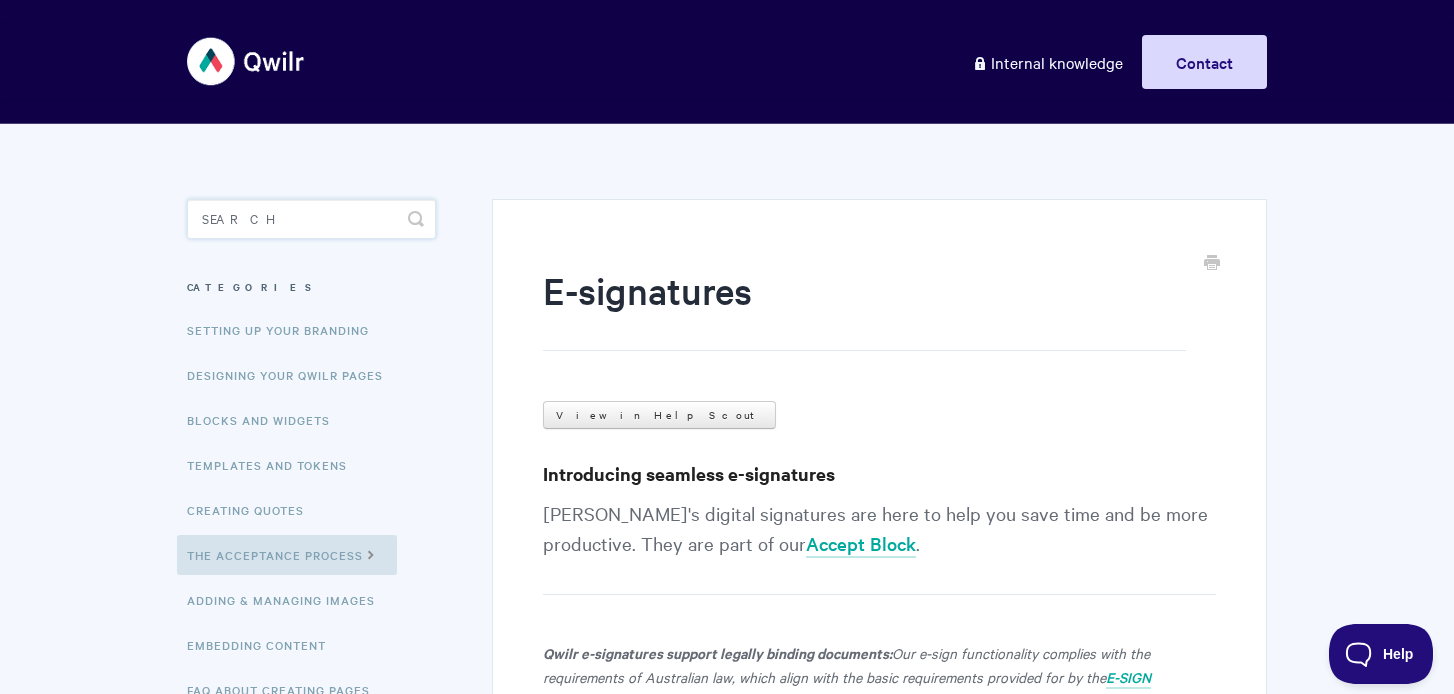 click at bounding box center (311, 219) 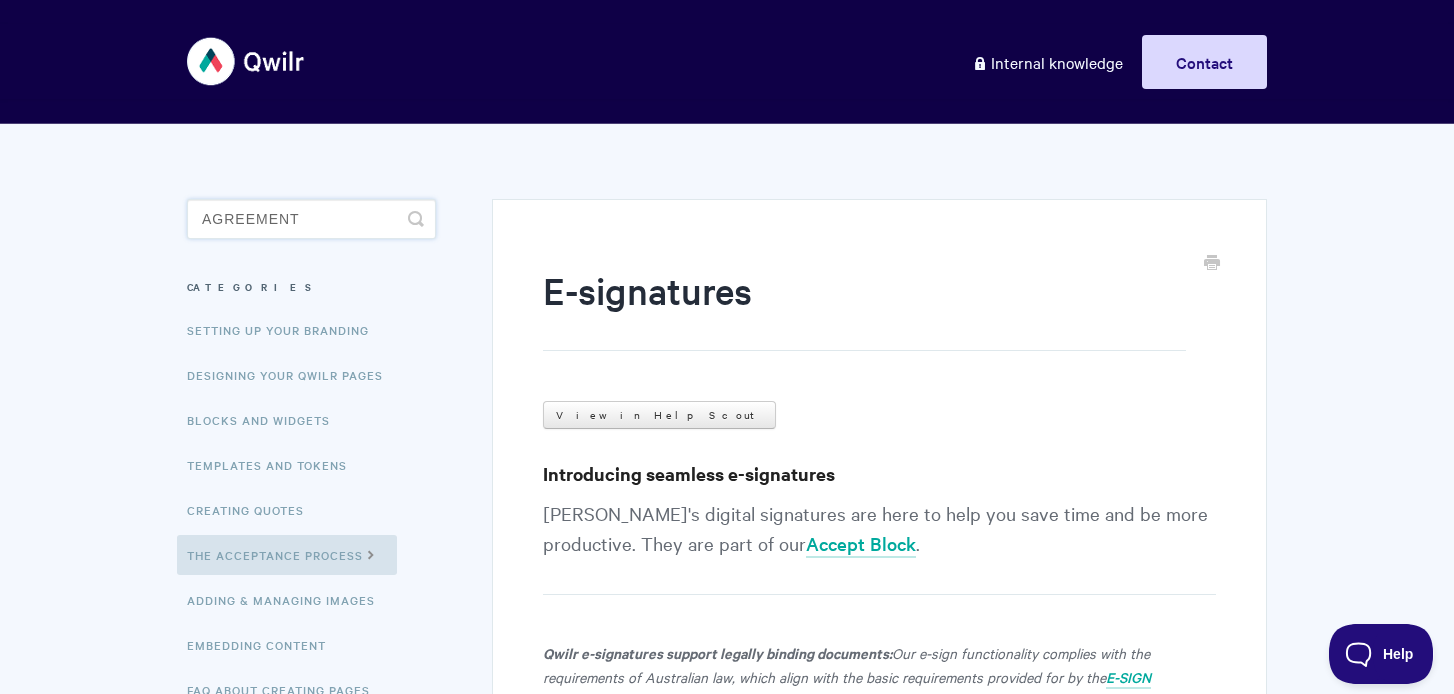 type on "agreements" 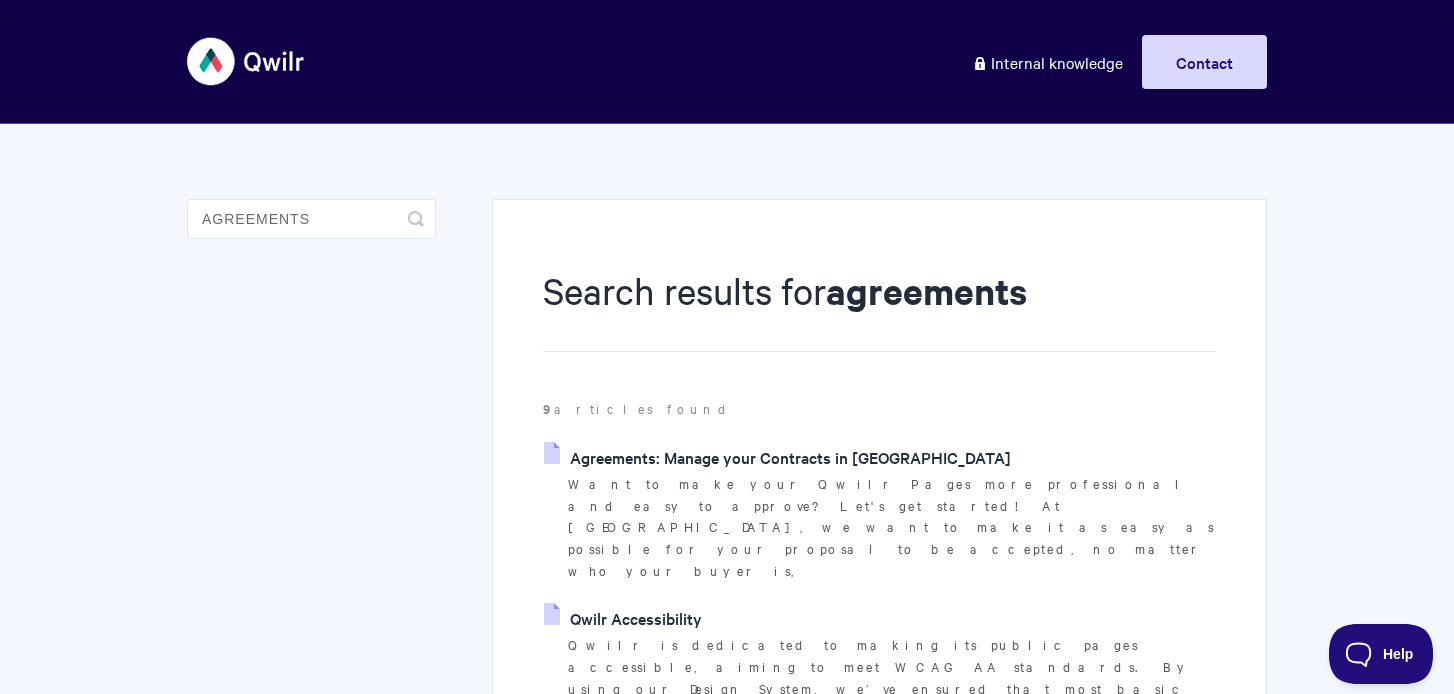 scroll, scrollTop: 0, scrollLeft: 0, axis: both 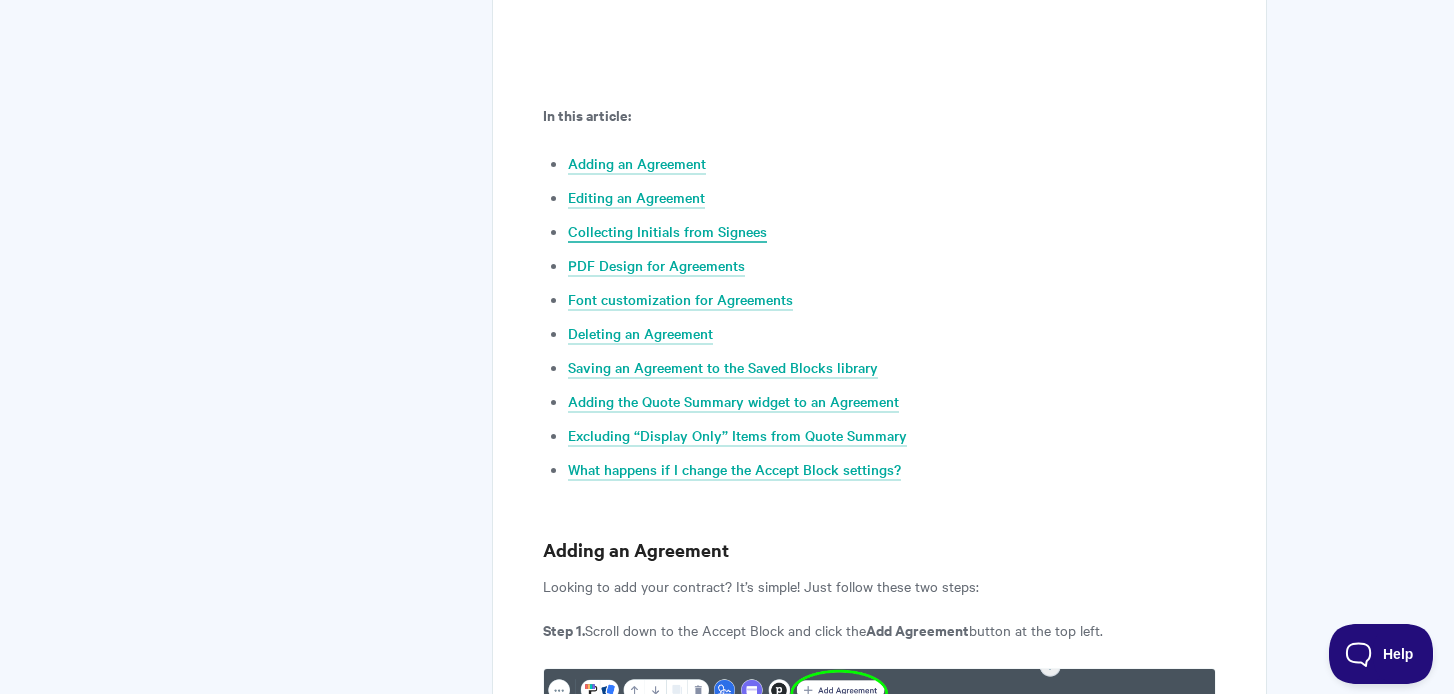 click on "Collecting Initials from Signees" at bounding box center (667, 232) 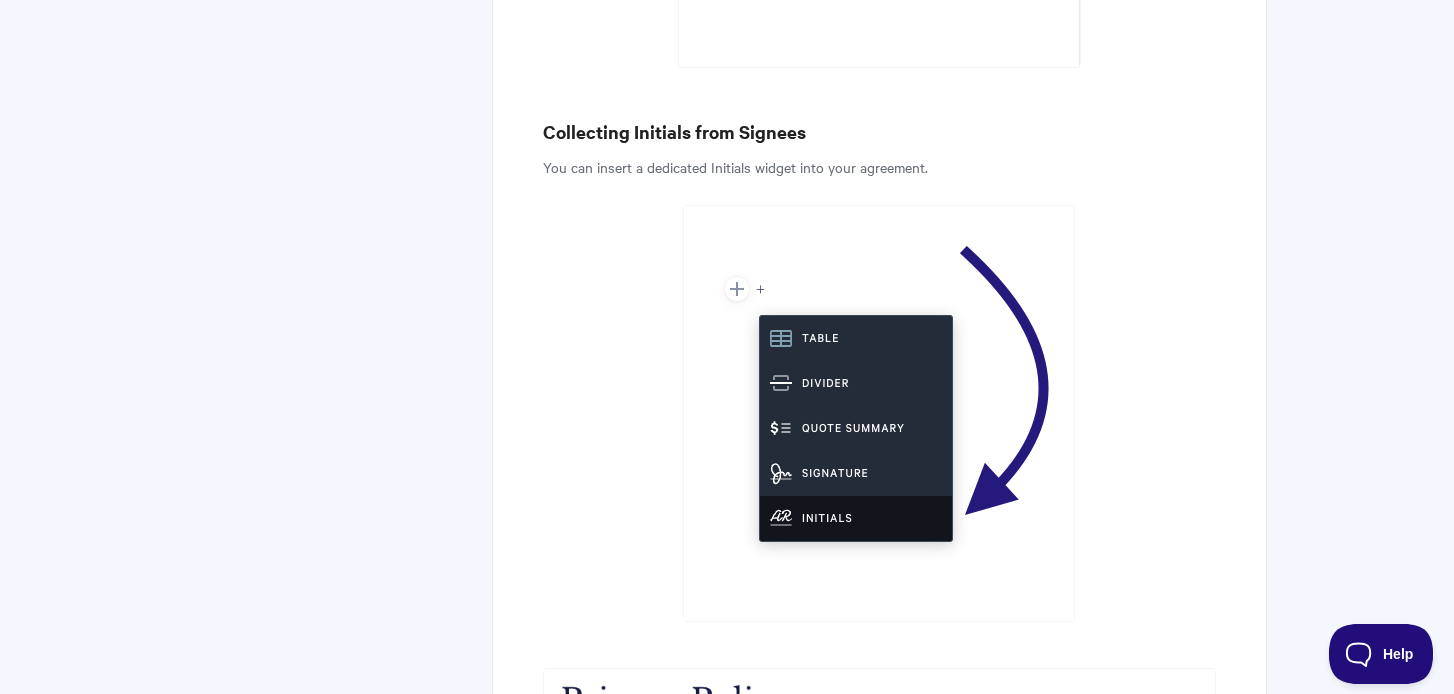 scroll, scrollTop: 5126, scrollLeft: 0, axis: vertical 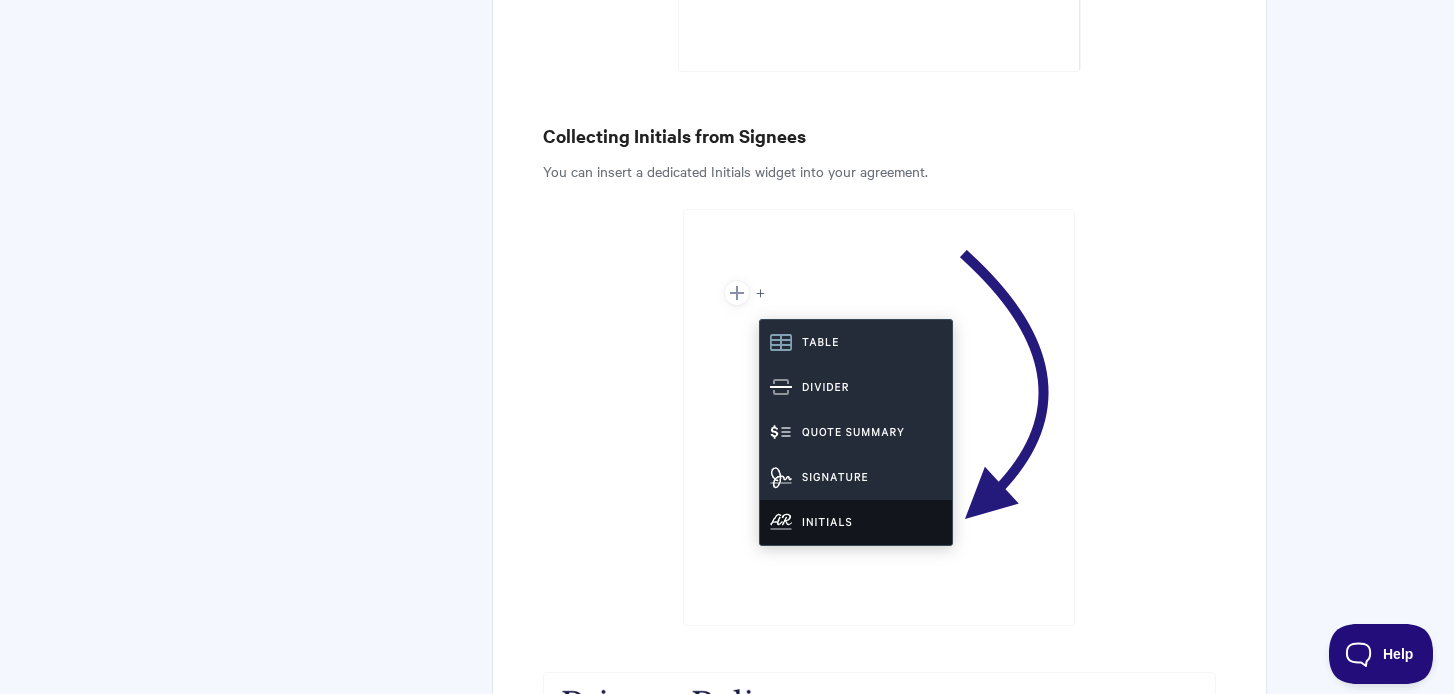 click on "Agreements: Manage your Contracts in Qwilr
View in Help Scout
Want to make your Qwilr Pages more professional and easy to approve? Let's get started!
At Qwilr, we want to make it as easy as possible for your proposal to be accepted, no matter who your buyer is, or what their requirements are. Our new  Agreements  (Contracts) feature makes it easy to create professional and formal-looking documents, from within your Qwilr proposals. This ensures that your documents meet the requirements of legal and finance teams, can be easily downloaded as a PDF, and work seamlessly with advanced e-signature tools. By simplifying the approval process and enhancing our contract capabilities, Qwilr helps you close deals faster and more efficiently.
In this article:
Adding an Agreement
Editing an Agreement
Collecting Initials from Signees
PDF Design for Agreements
Deleting an Agreement" at bounding box center (865, 3288) 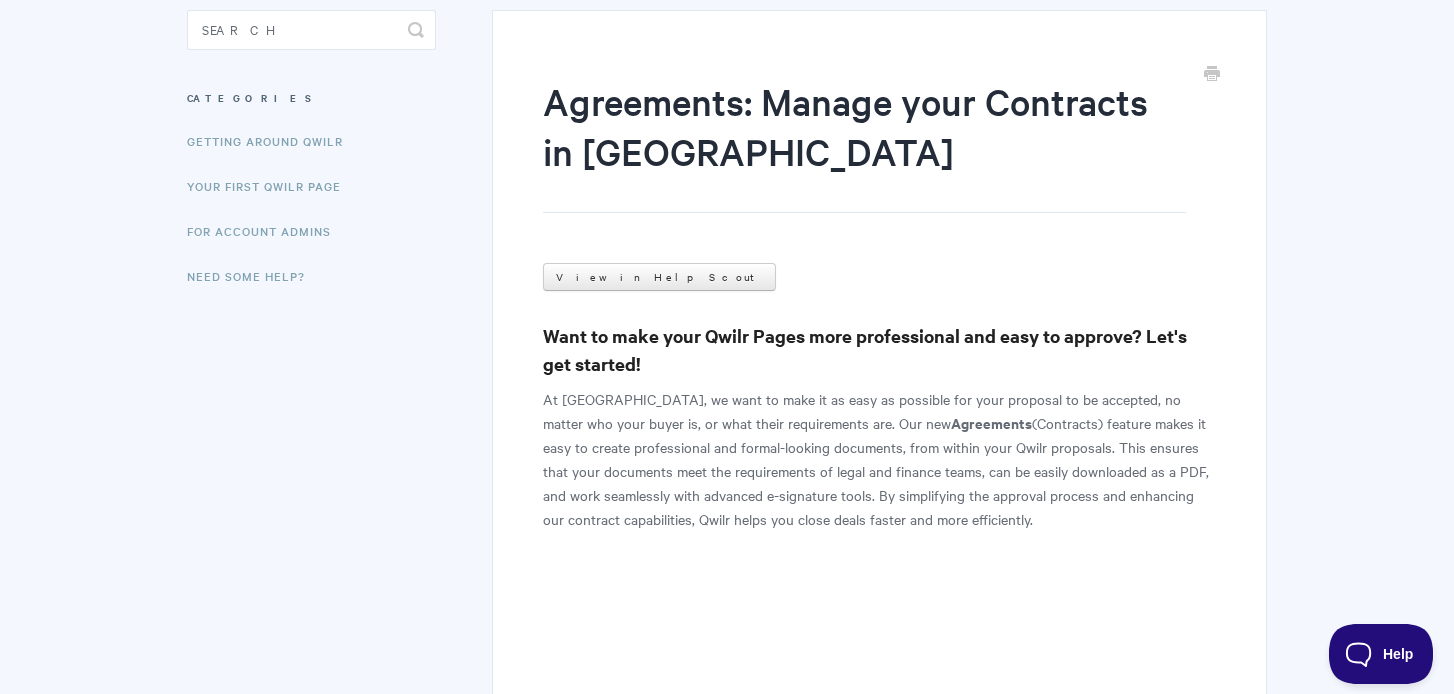 scroll, scrollTop: 0, scrollLeft: 0, axis: both 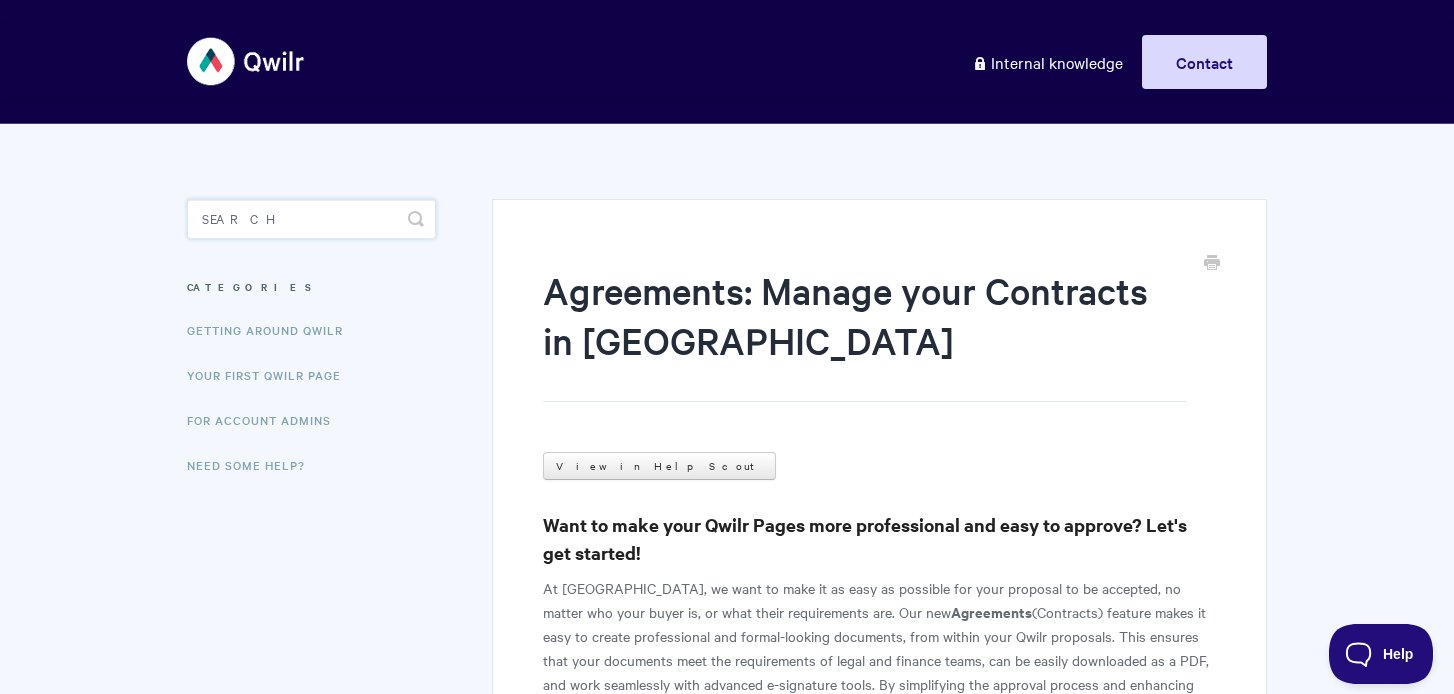 click at bounding box center [311, 219] 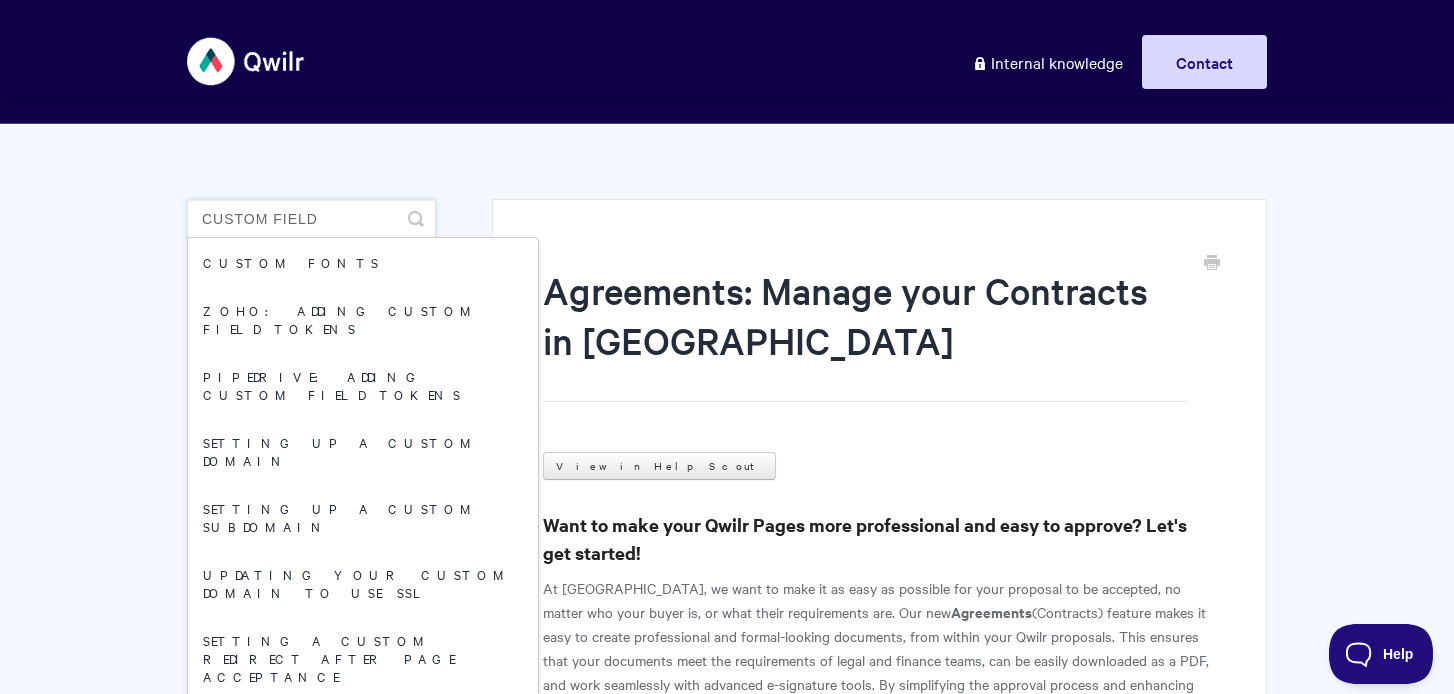 type on "custom fields" 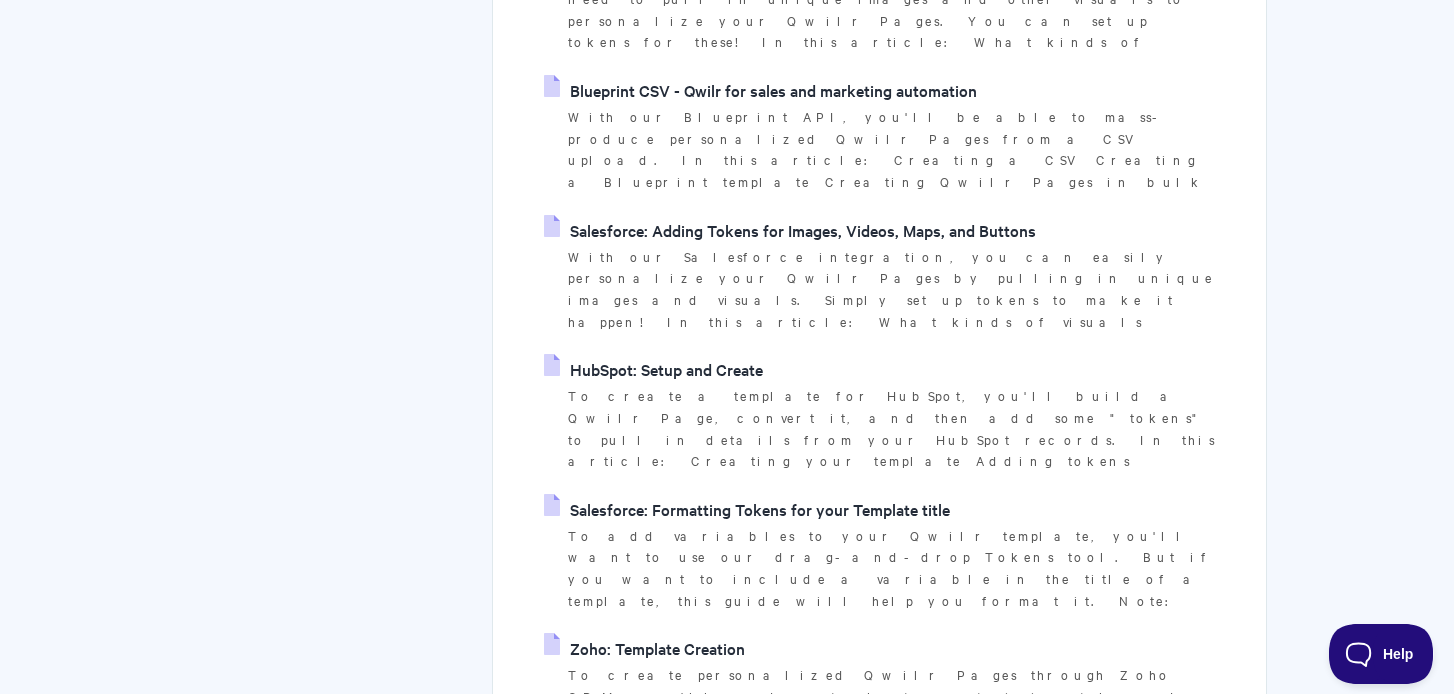 scroll, scrollTop: 790, scrollLeft: 0, axis: vertical 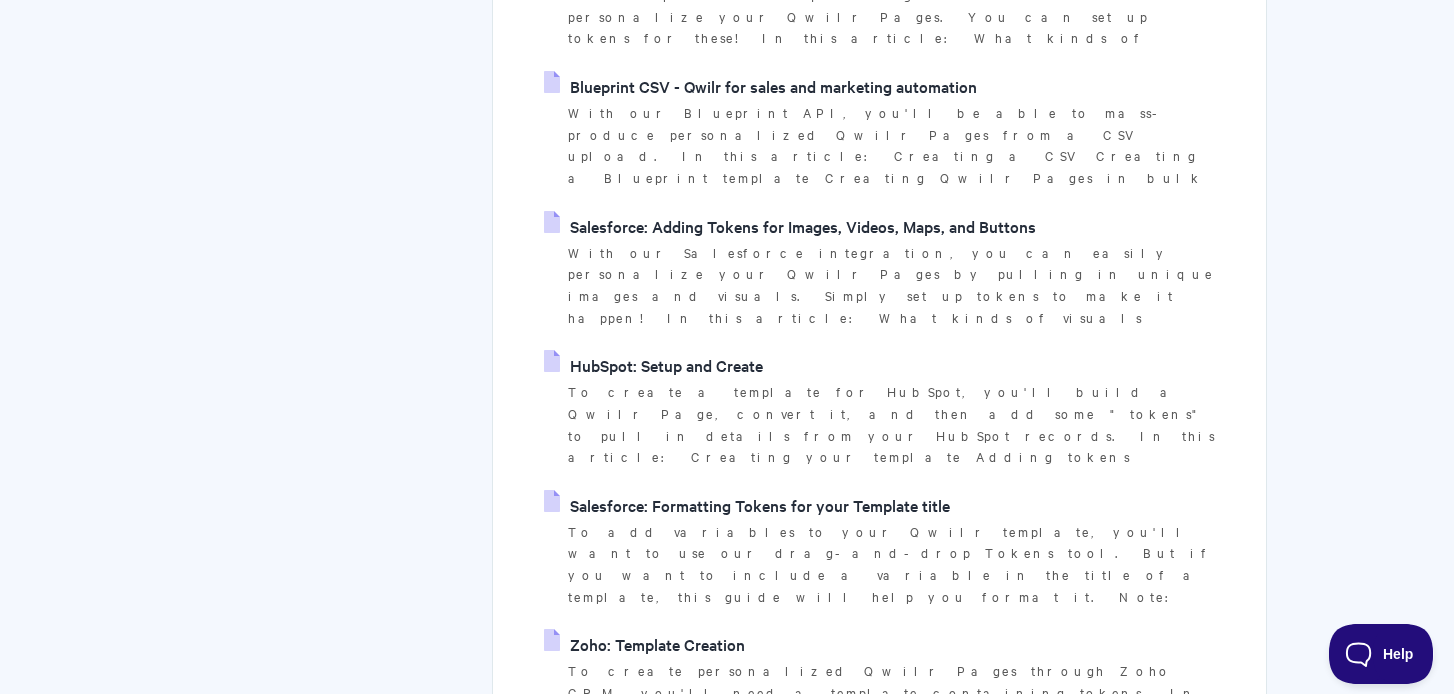 click on "Want to add a bespoke form when your buyer accepts your proposal? It can be helpful to ask some final questions when your client is accepting a Qwilr Page. Custom Forms are a useful tool for" at bounding box center (892, 843) 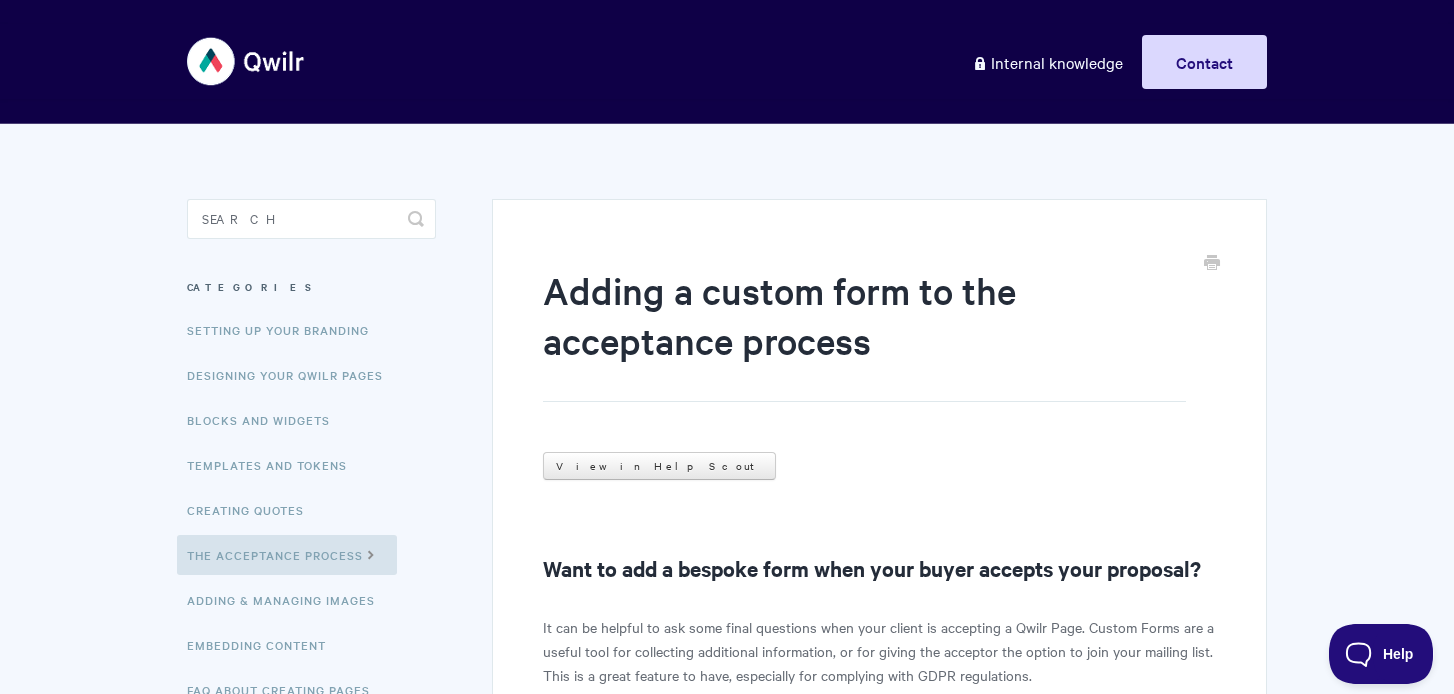 scroll, scrollTop: 0, scrollLeft: 0, axis: both 